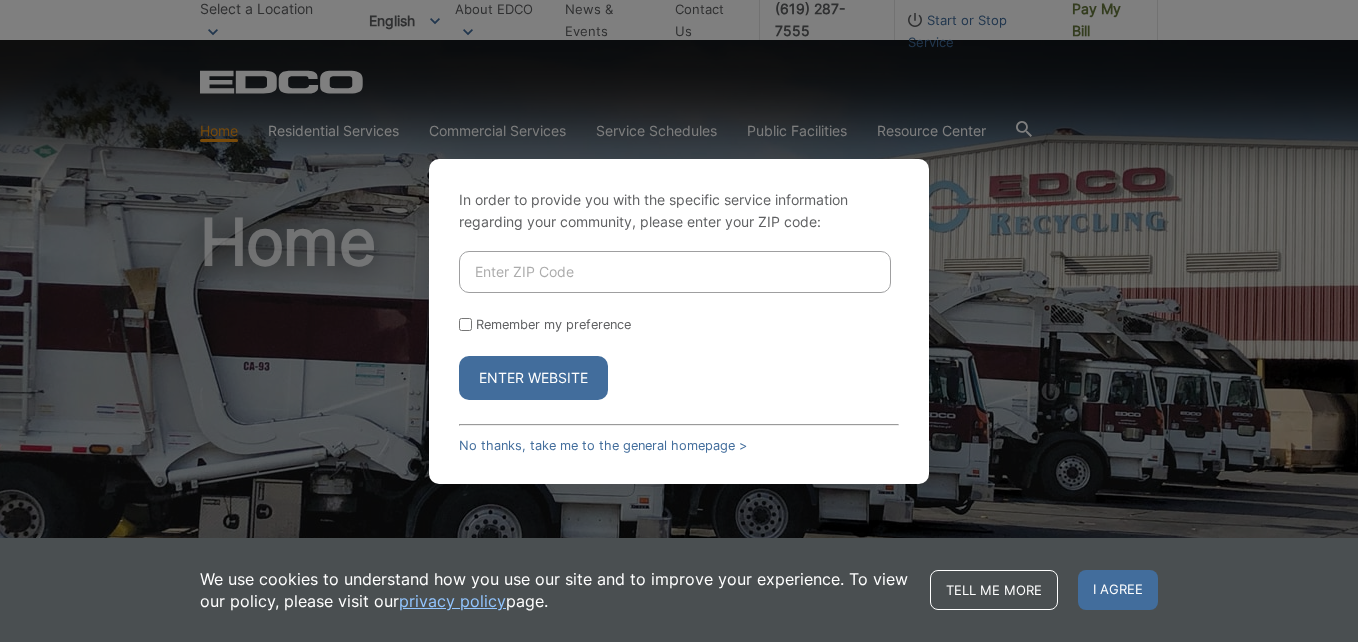 scroll, scrollTop: 0, scrollLeft: 0, axis: both 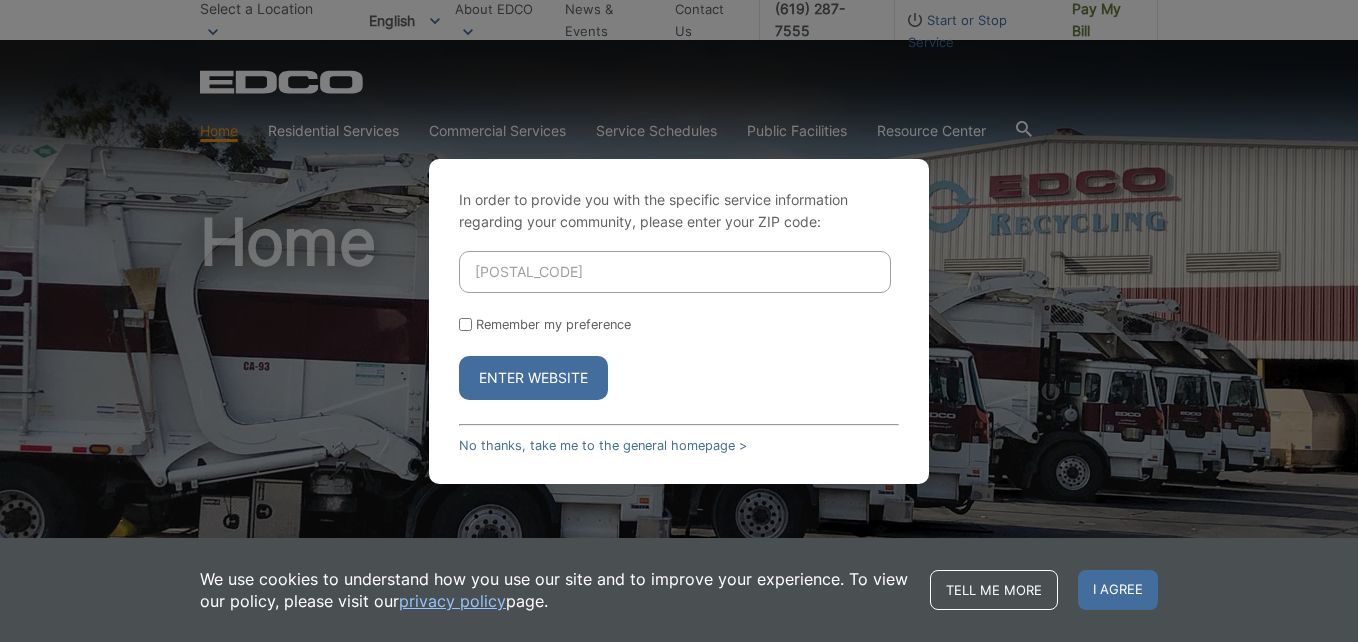 click on "Enter Website" at bounding box center [533, 378] 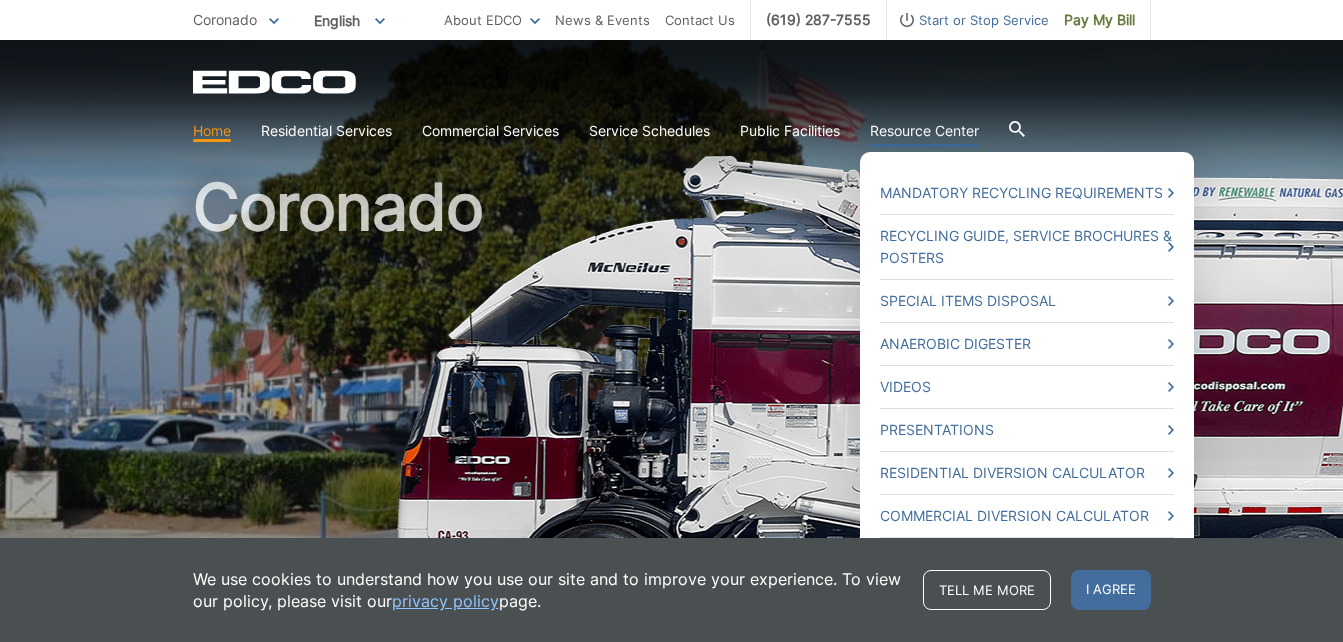 scroll, scrollTop: 0, scrollLeft: 0, axis: both 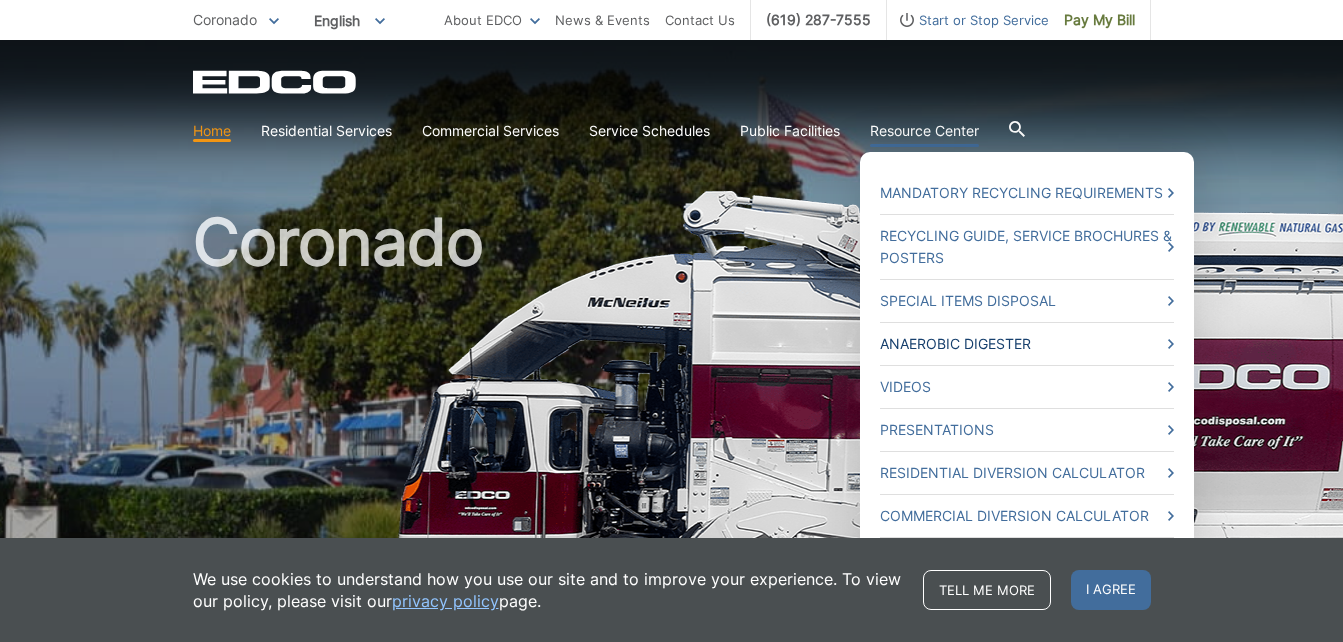 click on "Anaerobic Digester" at bounding box center (1027, 344) 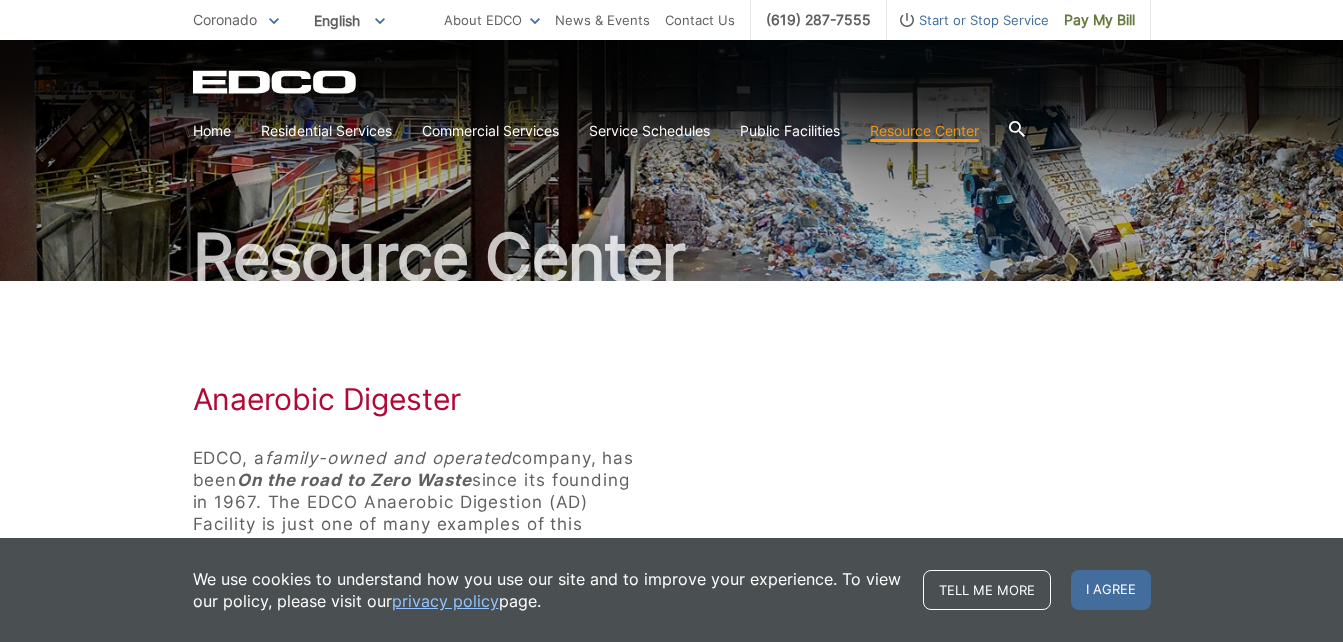 scroll, scrollTop: 0, scrollLeft: 0, axis: both 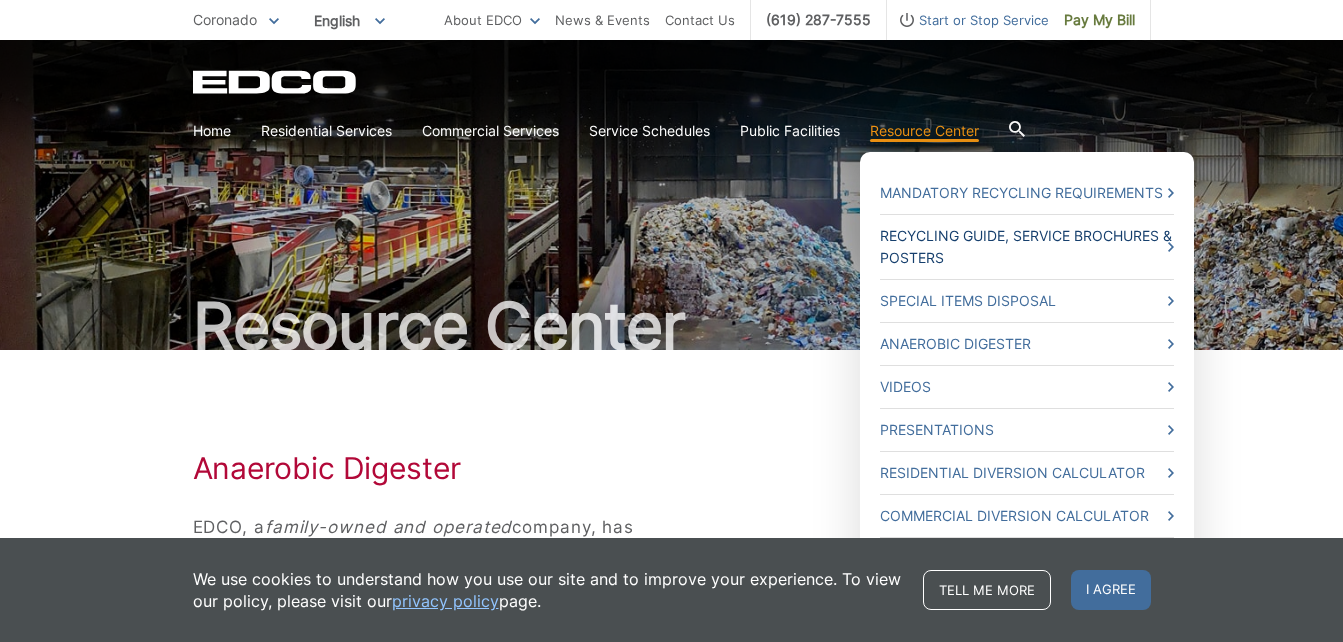 click on "Recycling Guide, Service Brochures & Posters" at bounding box center (1027, 247) 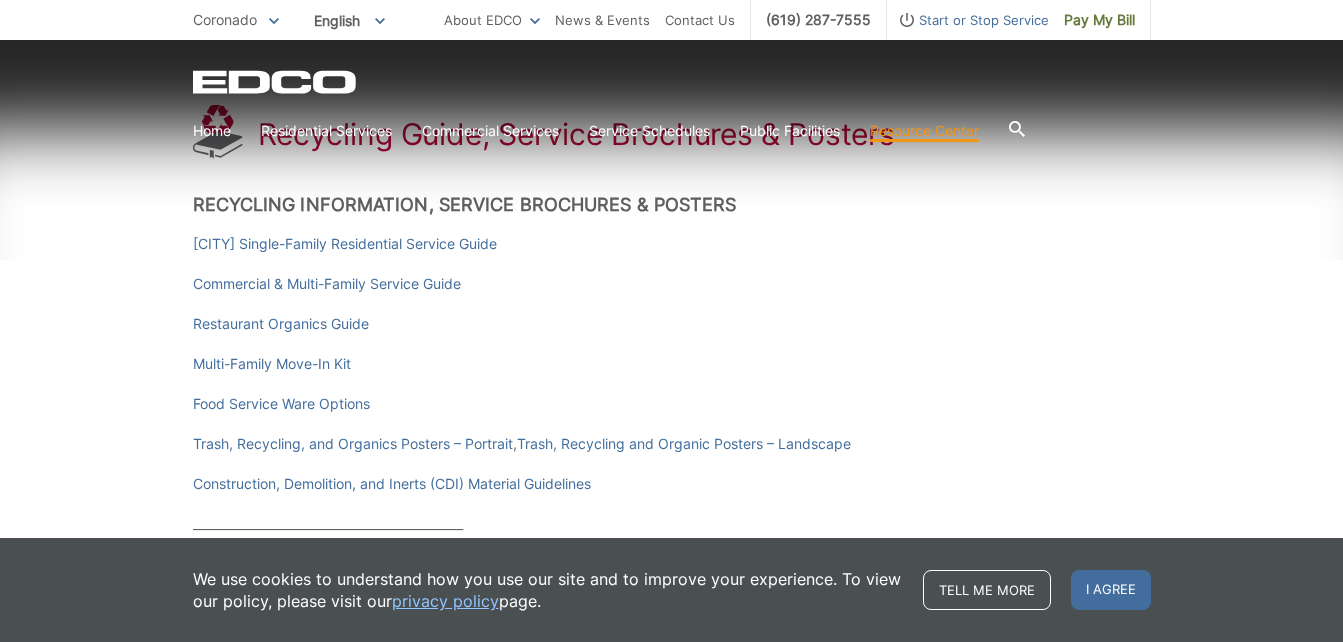 scroll, scrollTop: 500, scrollLeft: 0, axis: vertical 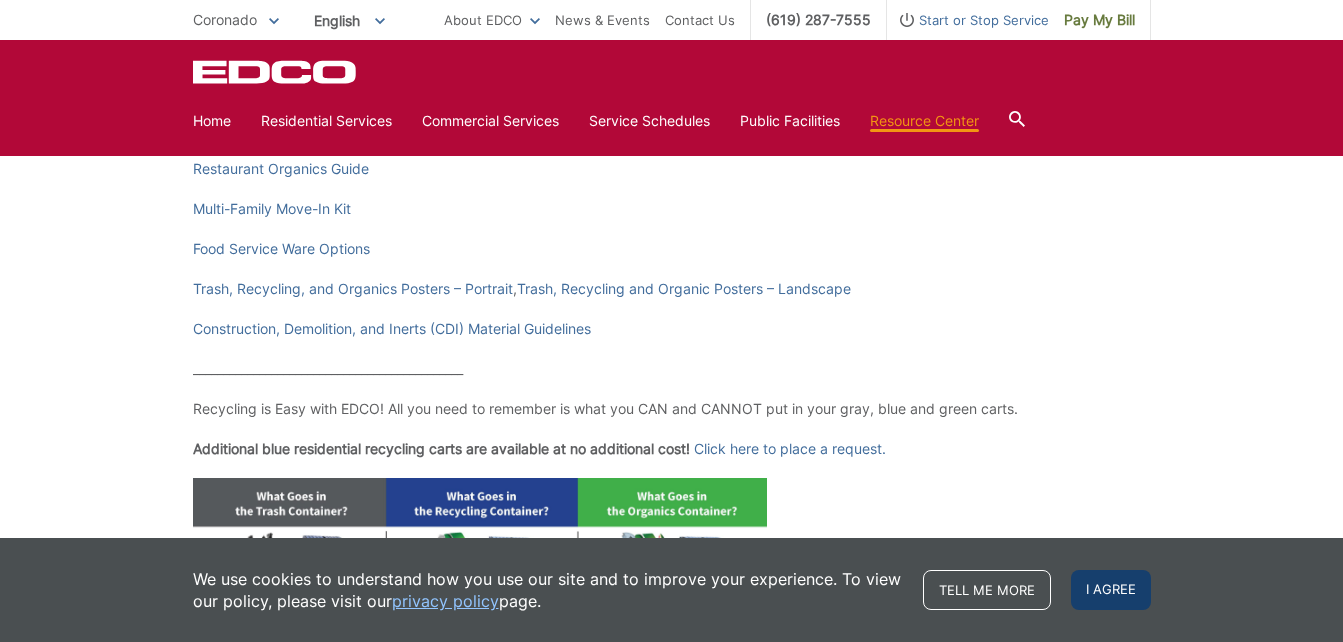 click on "I agree" at bounding box center [1111, 590] 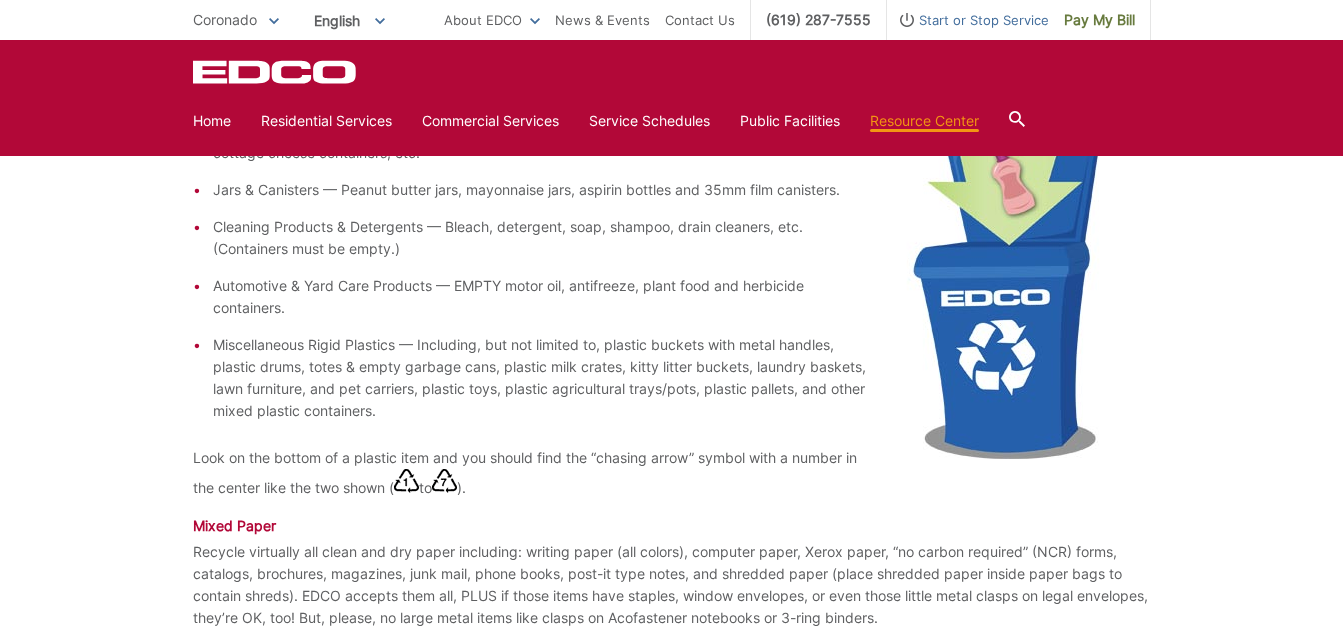 scroll, scrollTop: 1800, scrollLeft: 0, axis: vertical 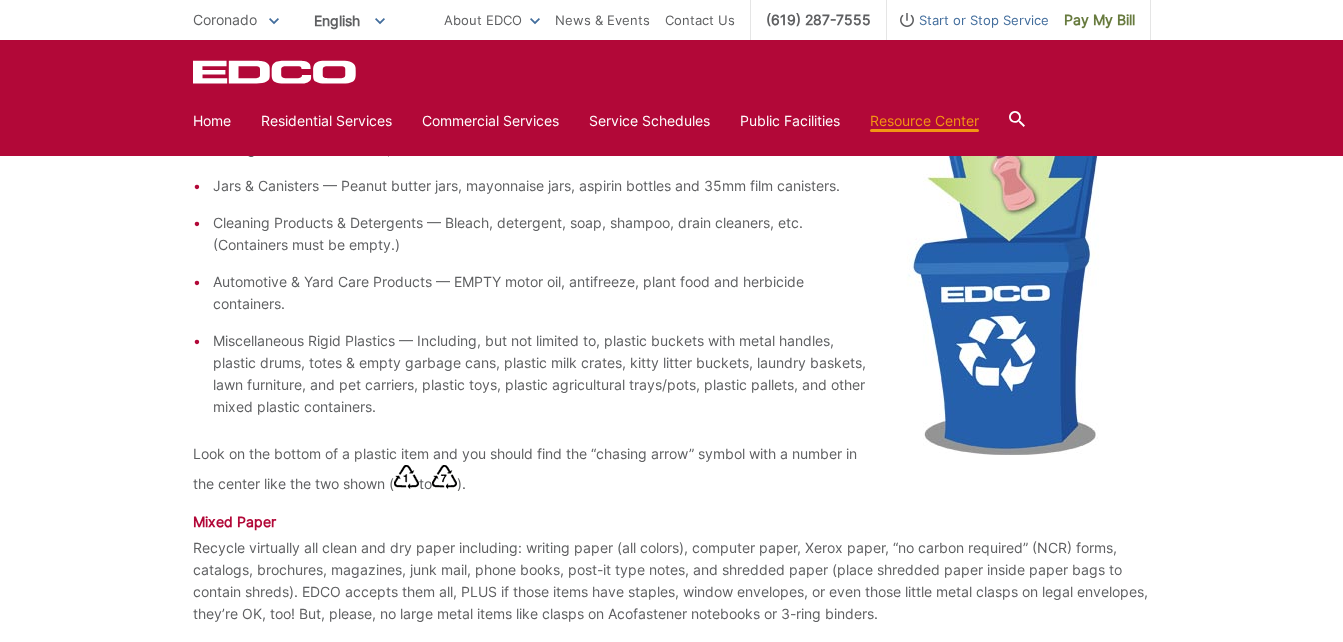 click 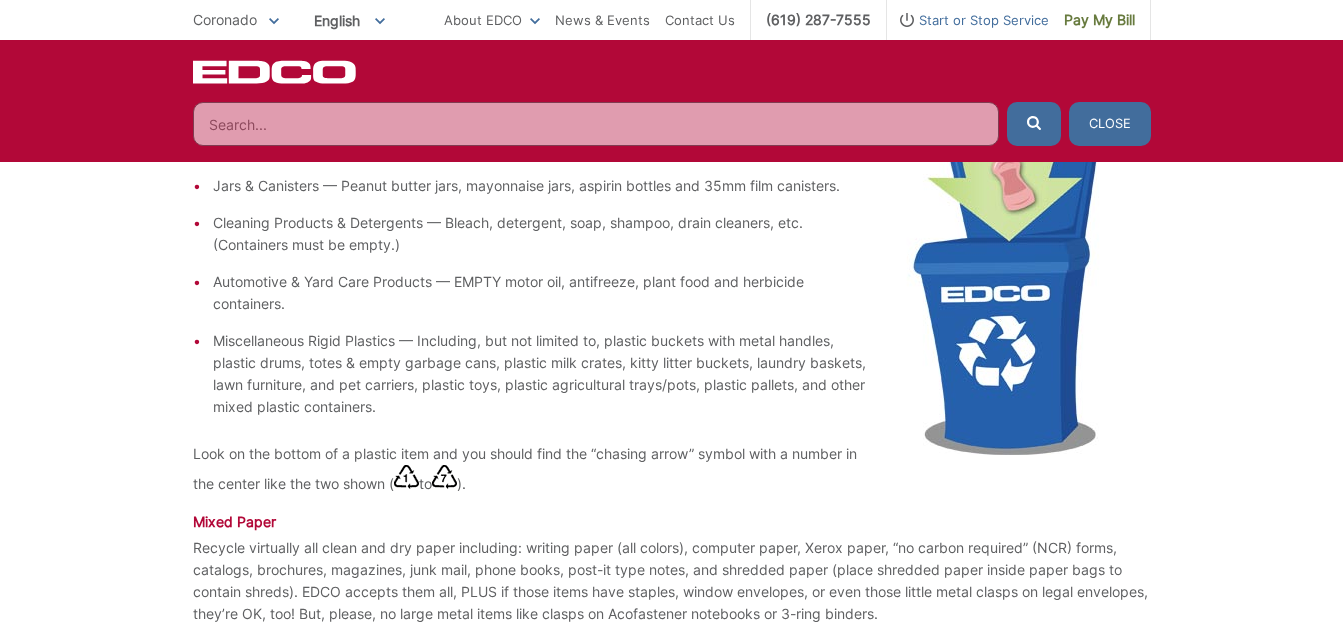 click at bounding box center (596, 124) 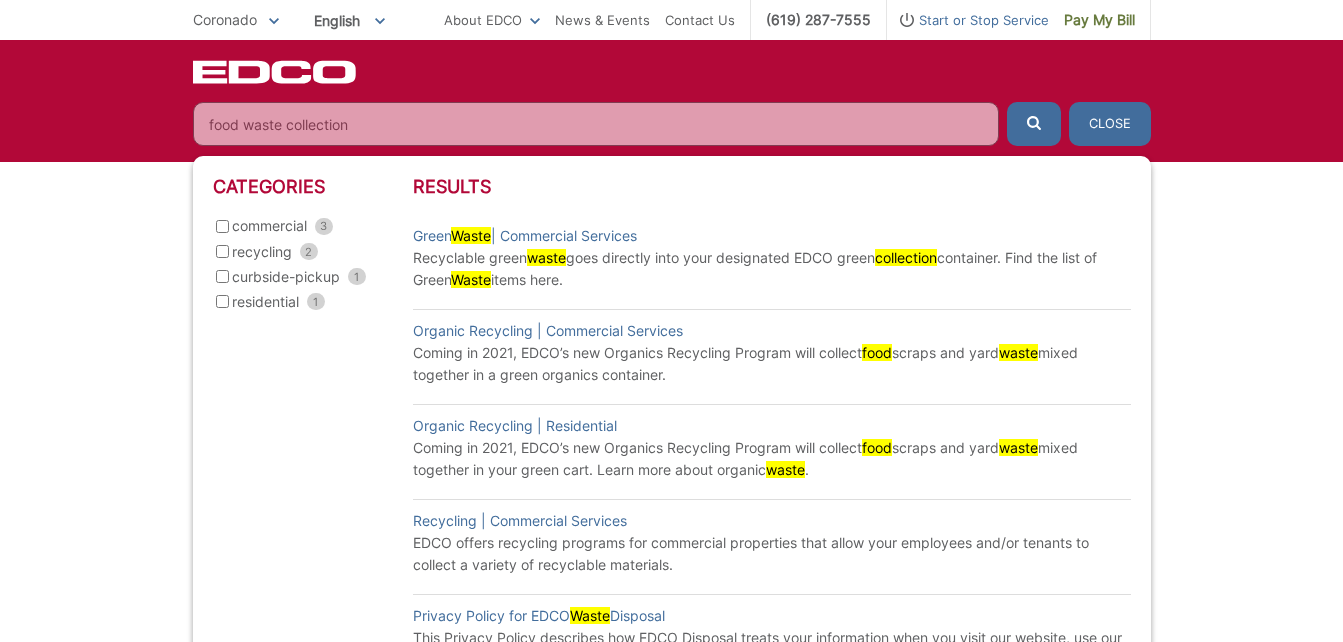 click on "food waste collection" at bounding box center [596, 124] 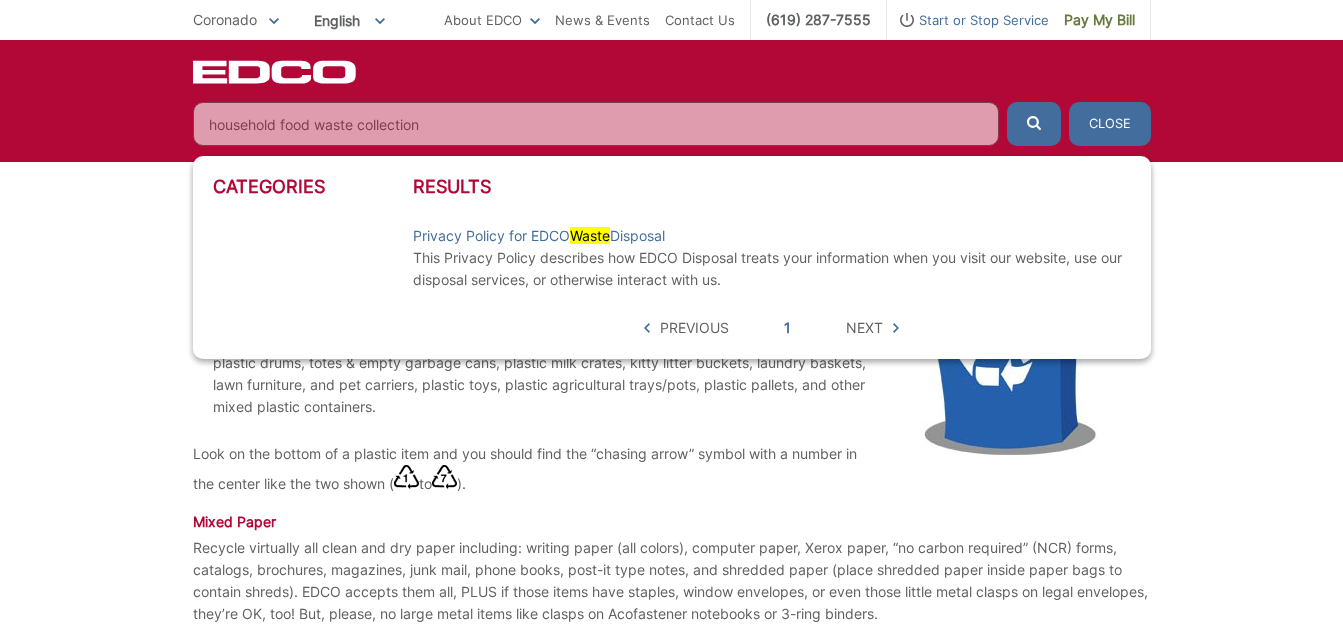 click on "household food waste collection" at bounding box center (596, 124) 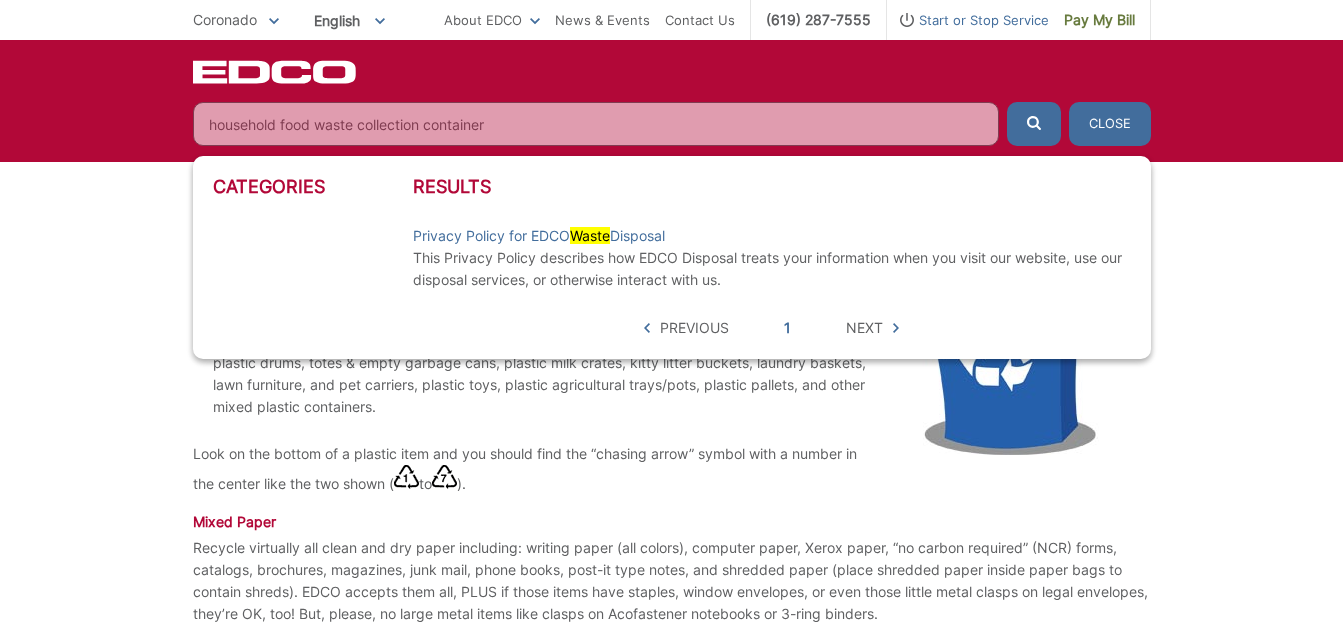 type on "household food waste collection container" 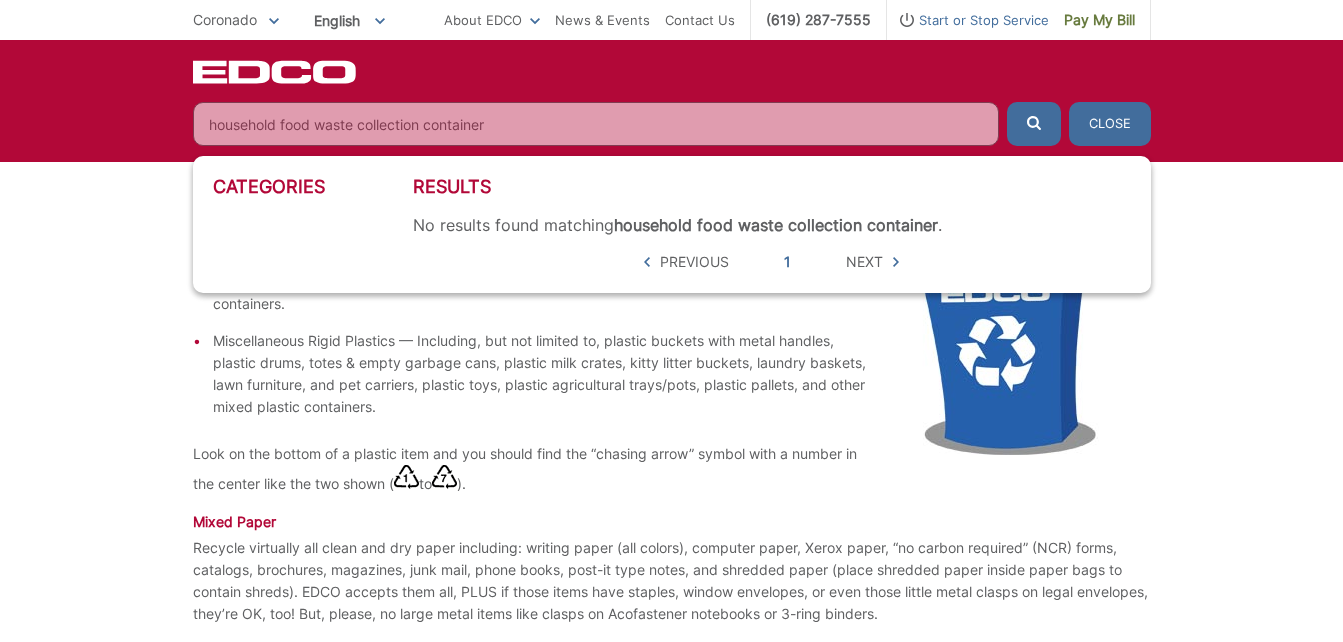 click on "Close" at bounding box center (1110, 124) 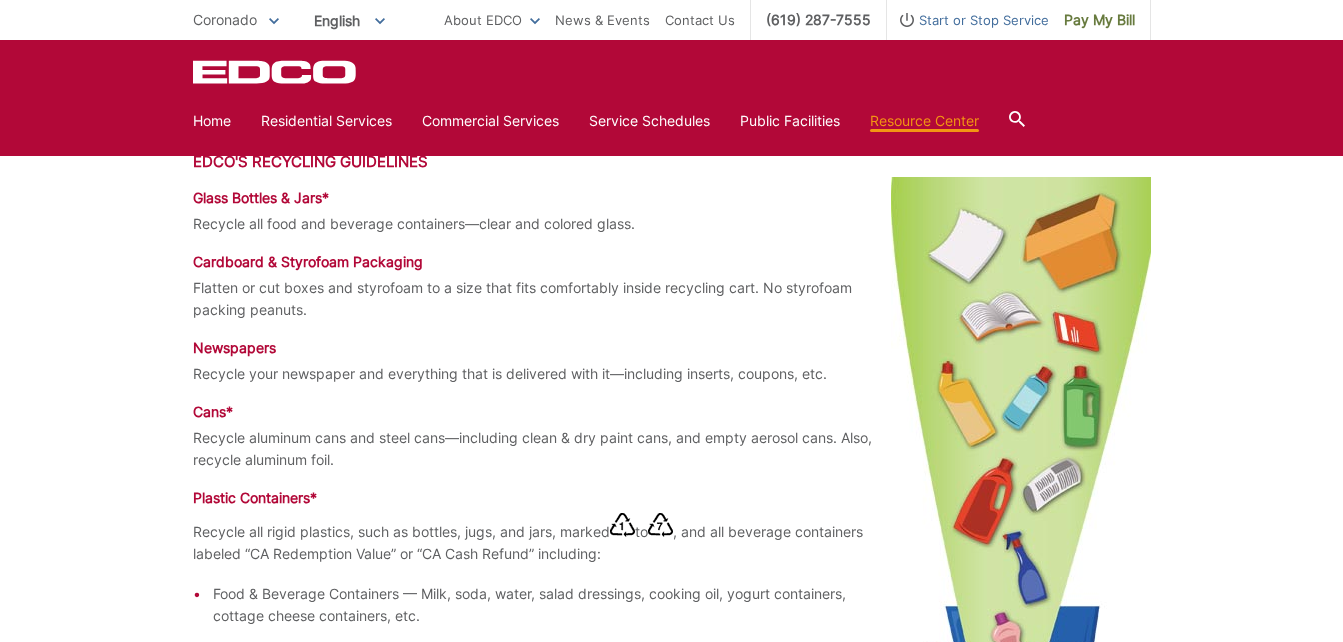 scroll, scrollTop: 933, scrollLeft: 0, axis: vertical 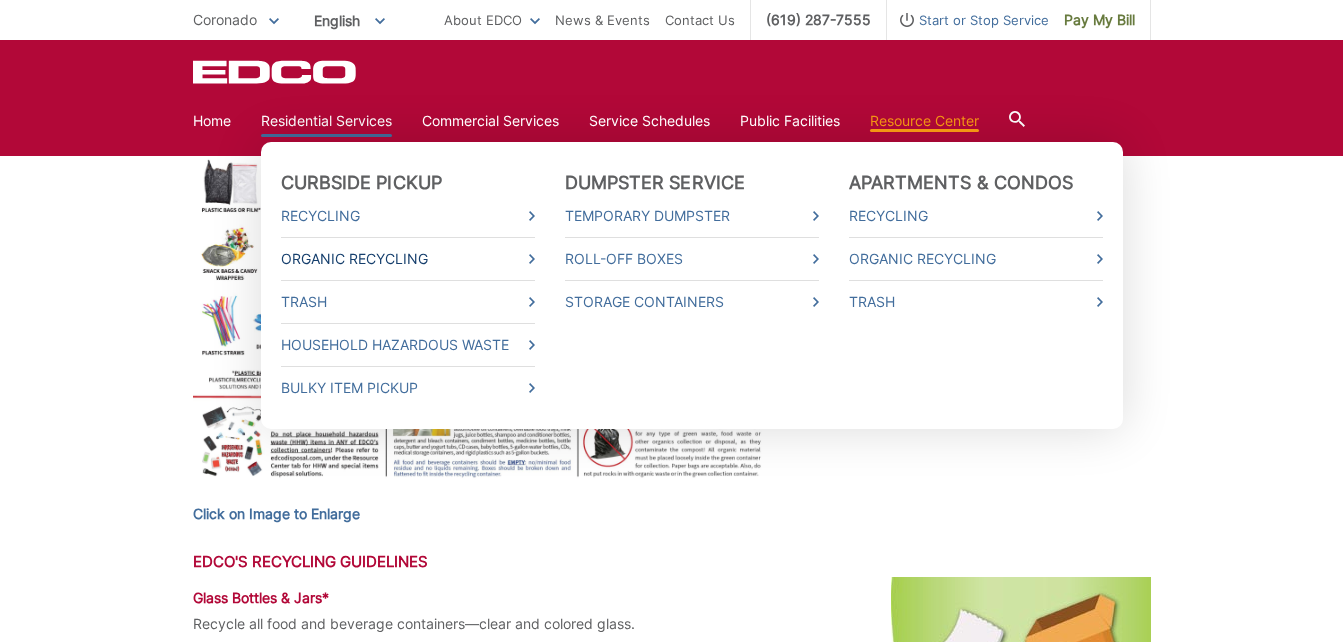 click on "Organic Recycling" at bounding box center [408, 259] 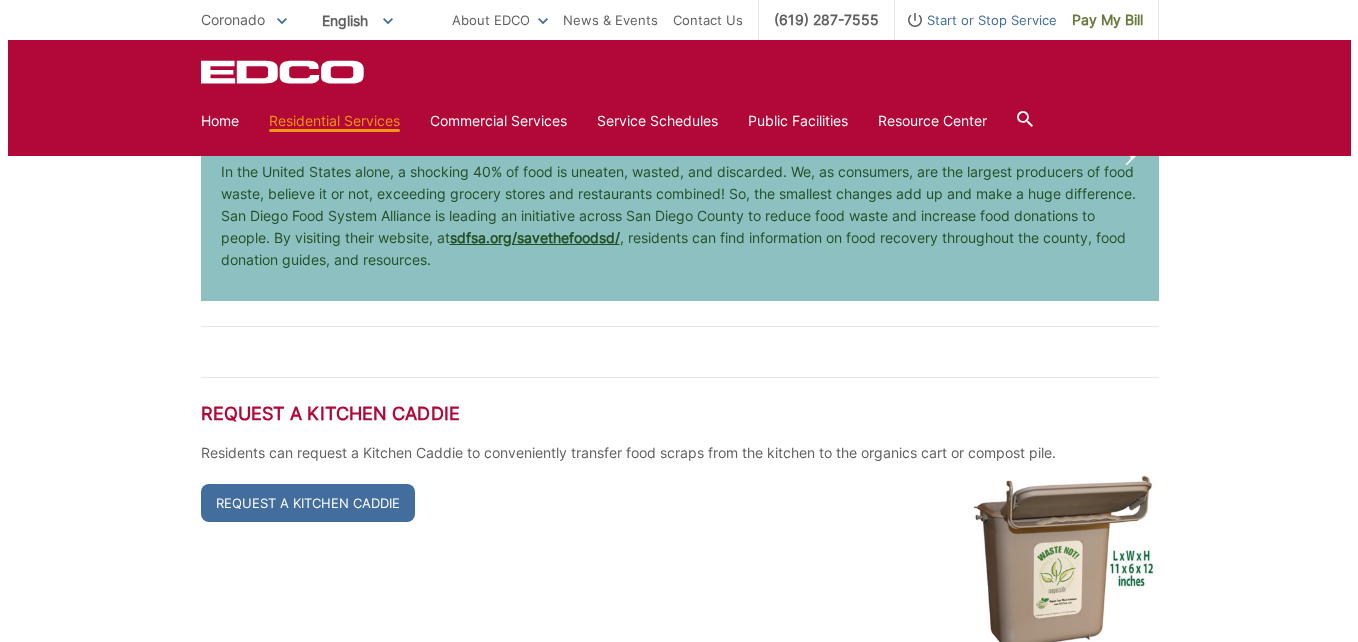 scroll, scrollTop: 4100, scrollLeft: 0, axis: vertical 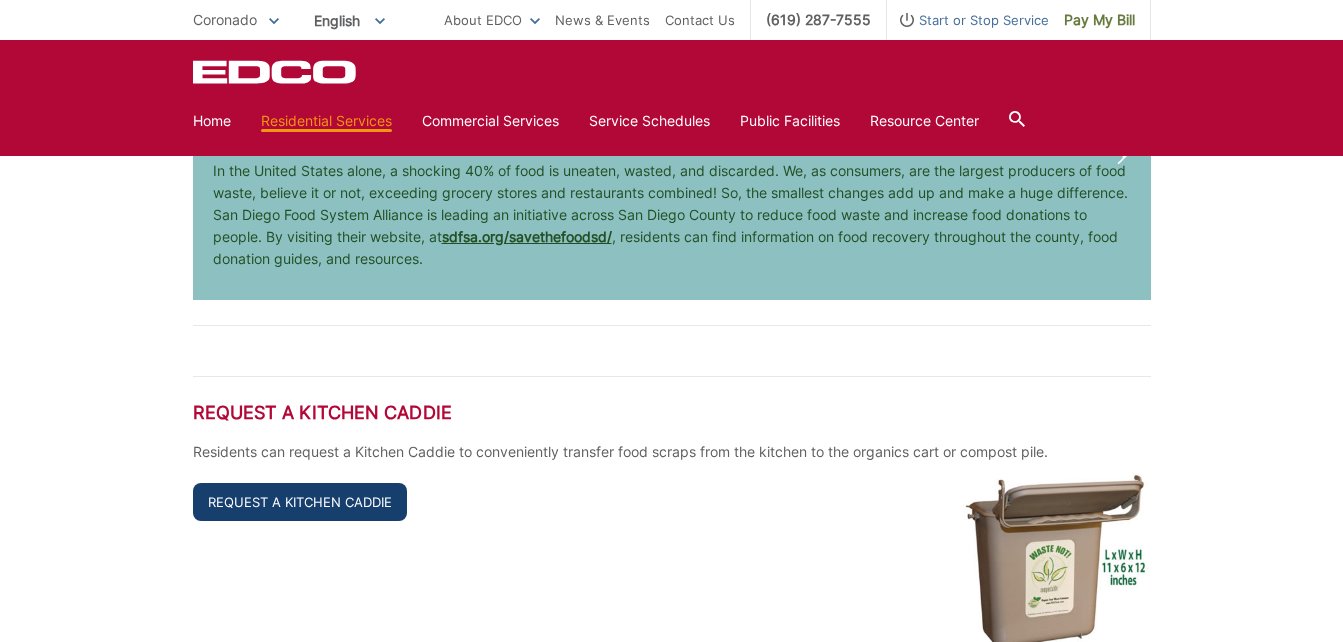 click on "Request a Kitchen Caddie" at bounding box center (300, 502) 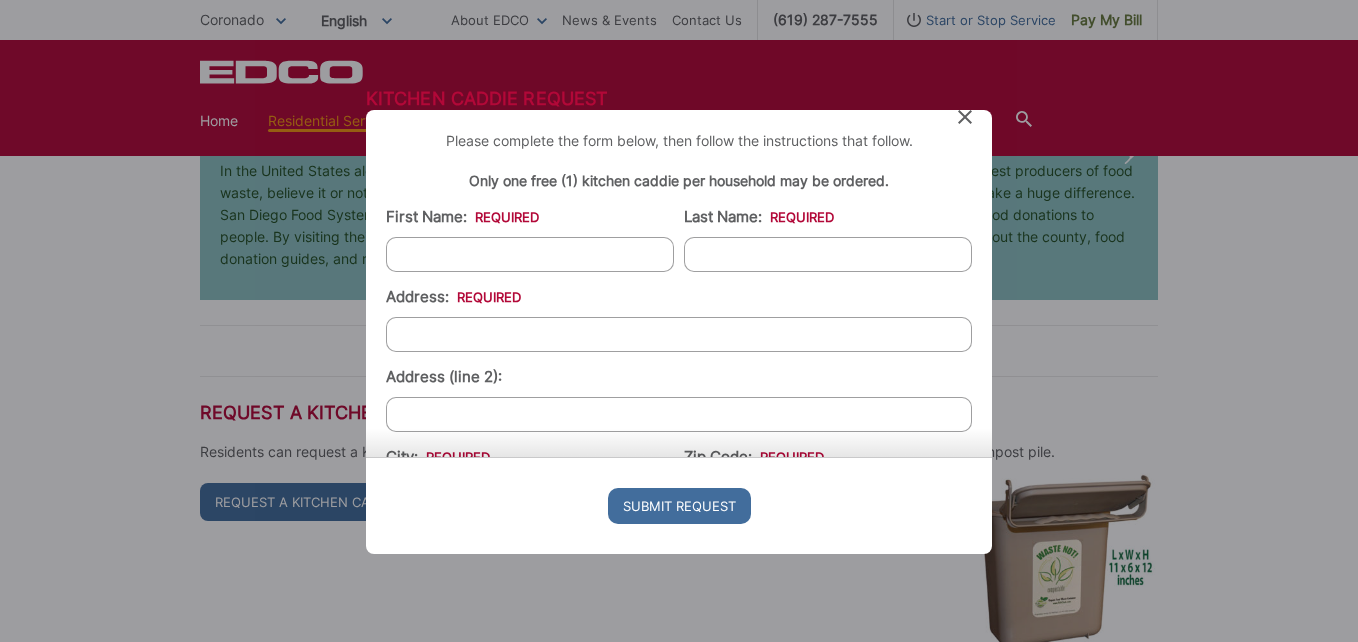 click on "First Name: *" at bounding box center (530, 254) 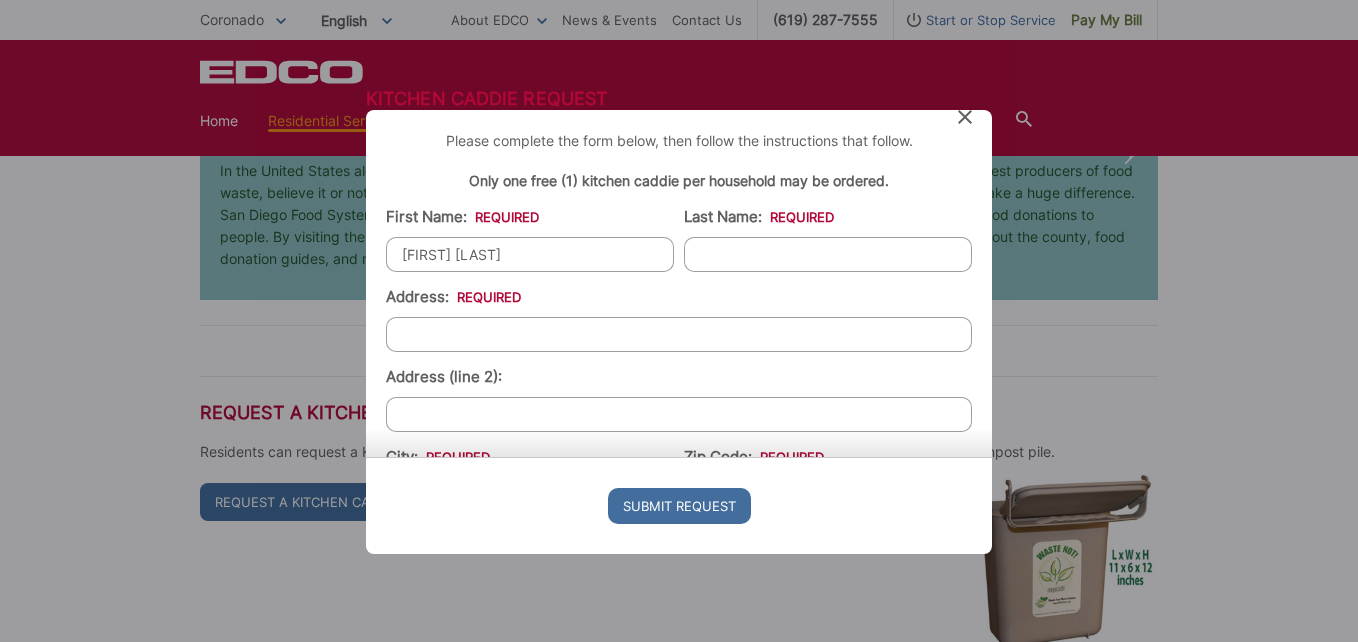 type on "Tugend" 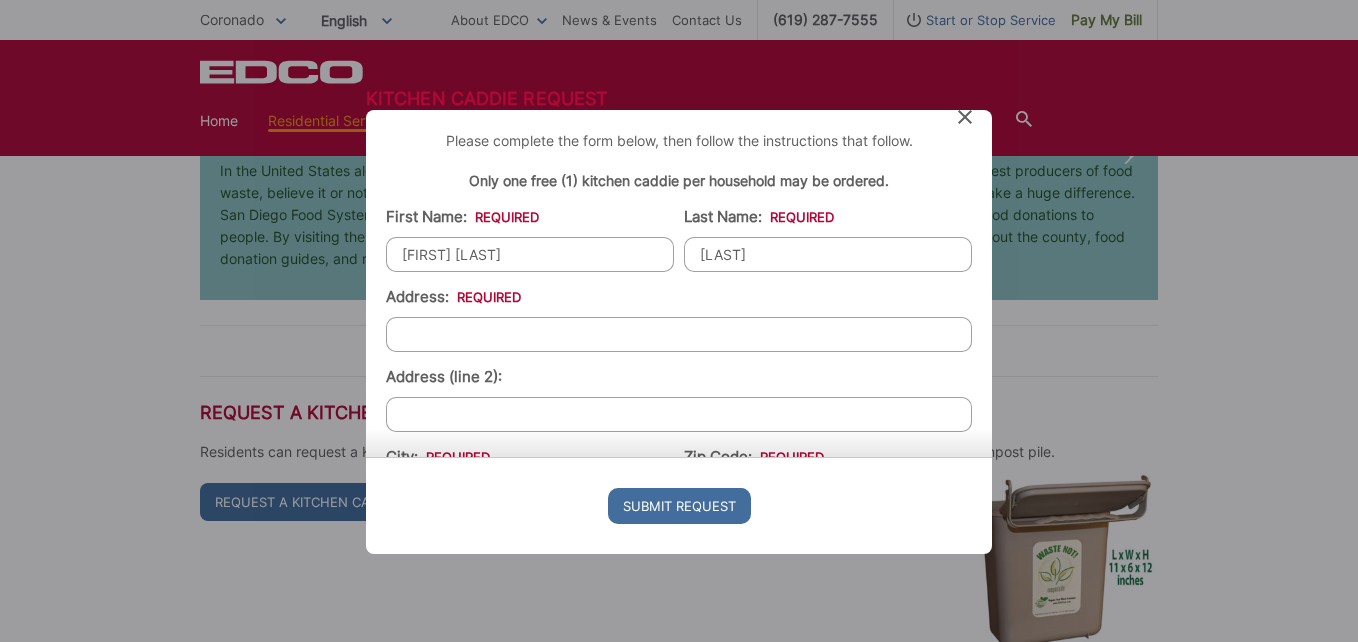 type on "161 F Avenue" 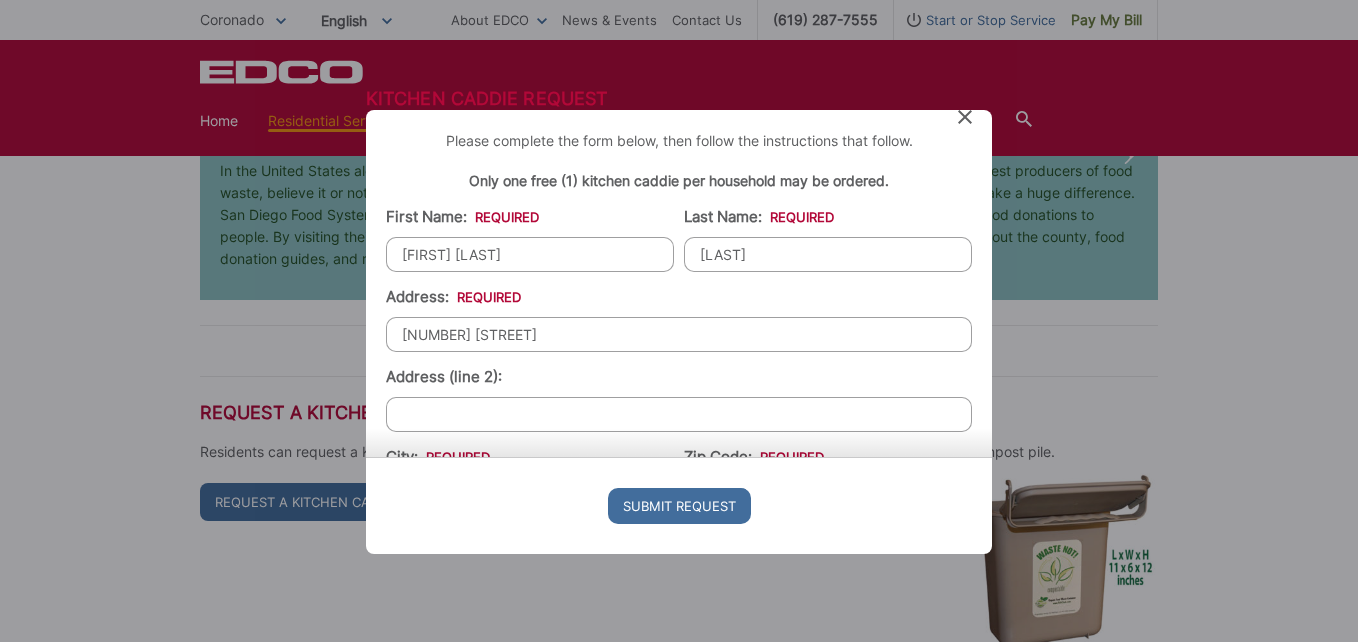 type on "[POSTAL CODE]" 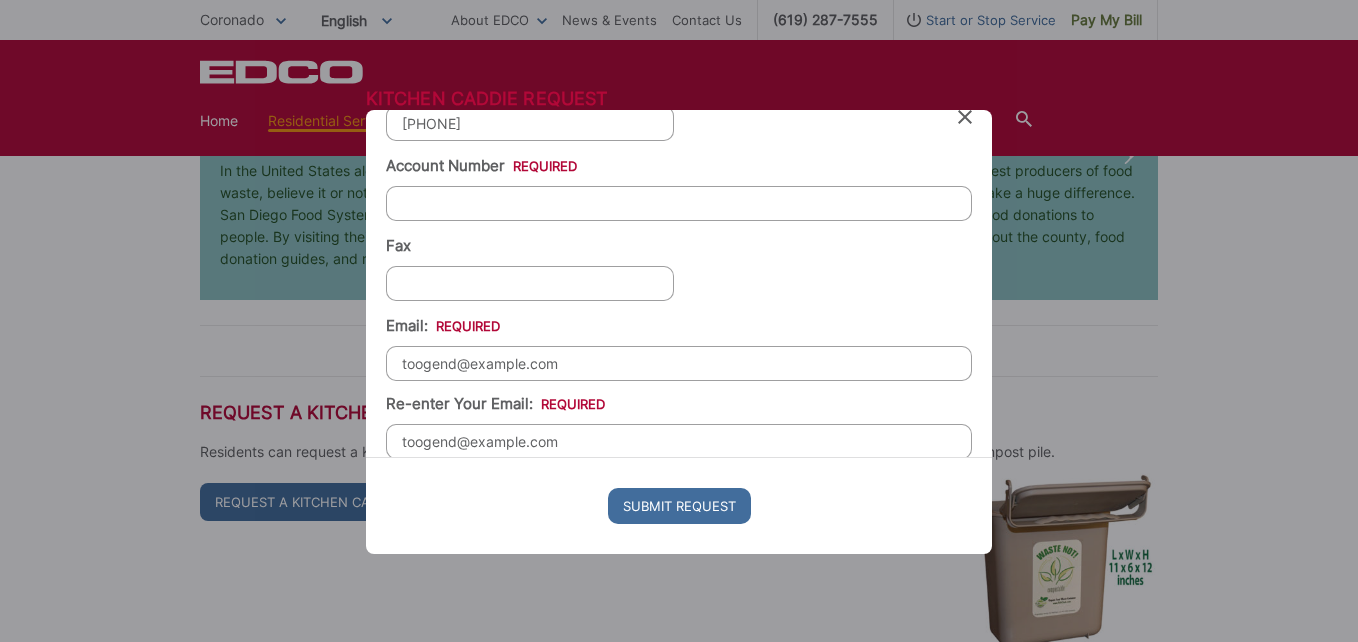scroll, scrollTop: 473, scrollLeft: 0, axis: vertical 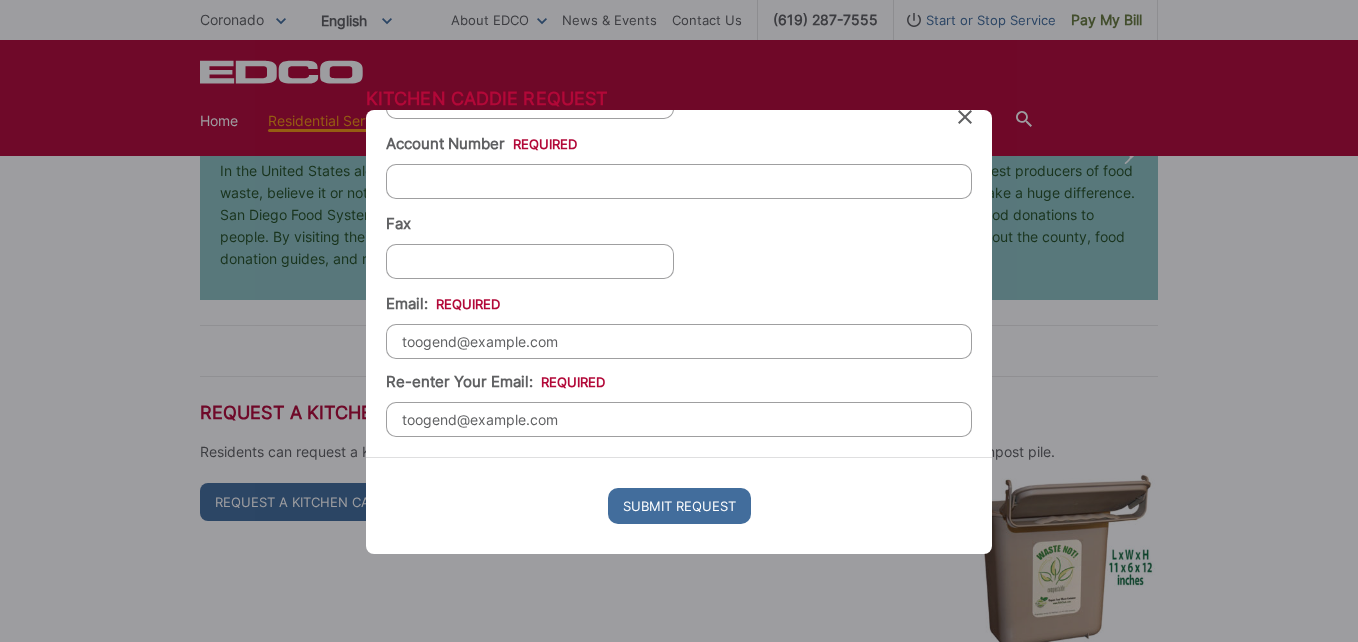 click on "Account Number *" at bounding box center (679, 181) 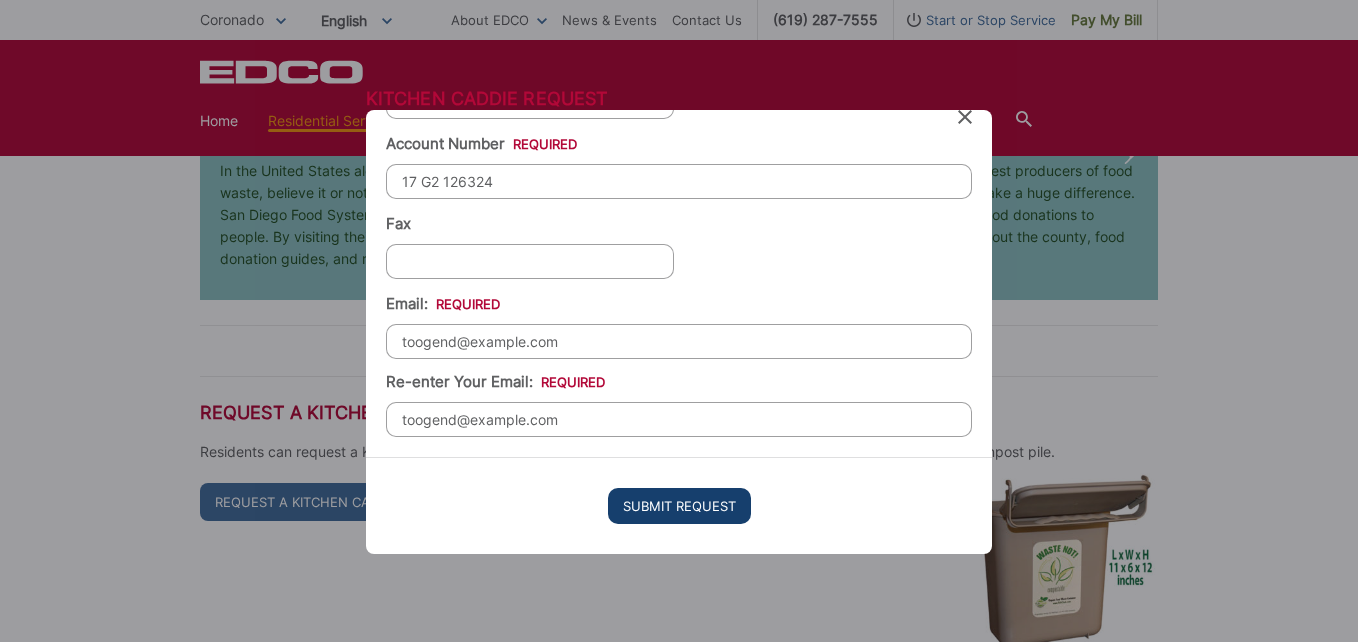 type on "17 G2 126324" 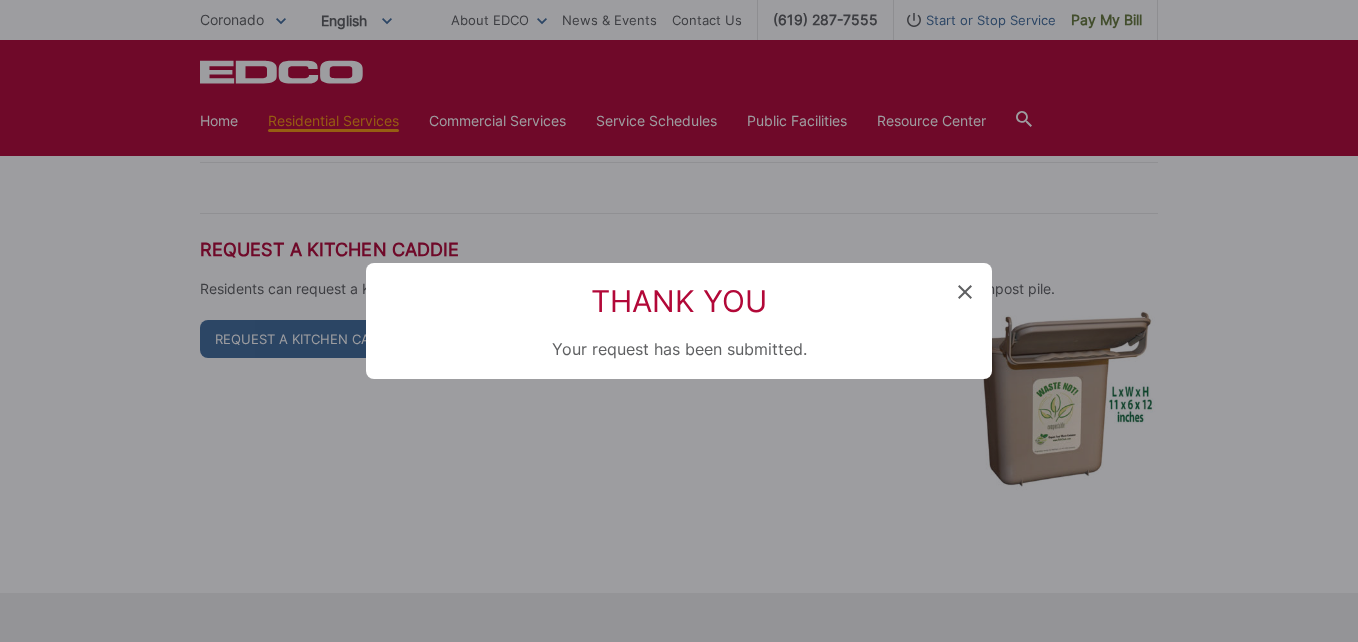 scroll, scrollTop: 0, scrollLeft: 0, axis: both 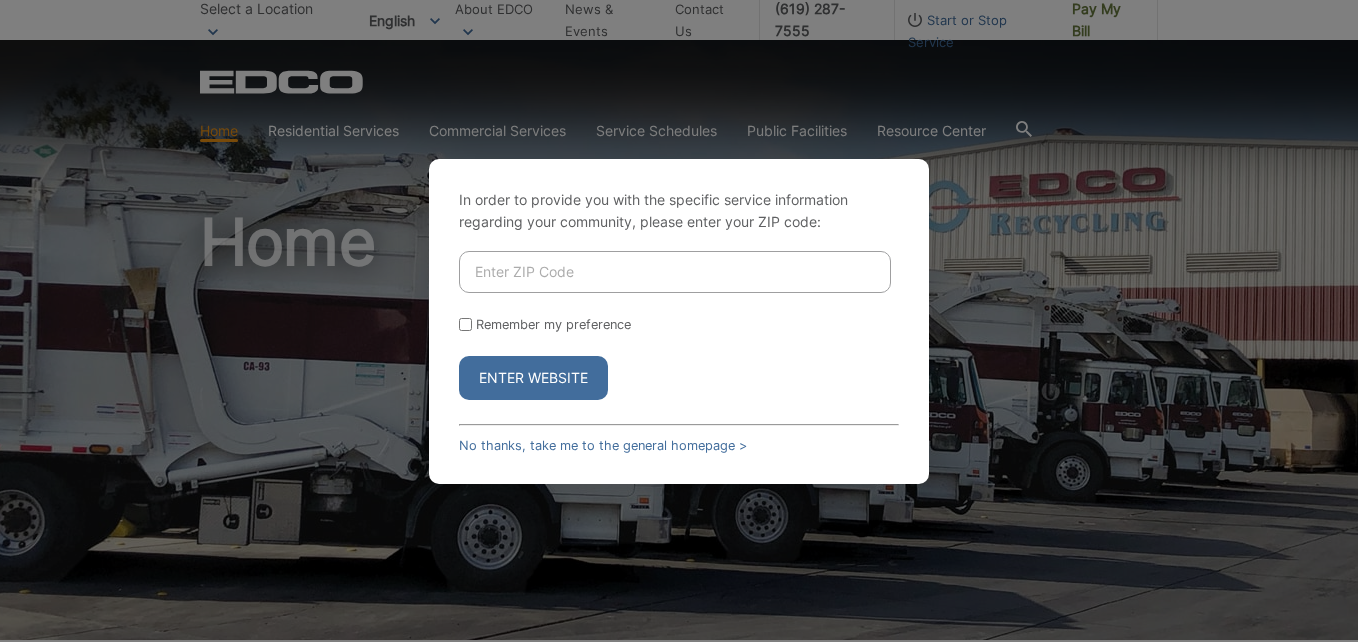 click at bounding box center [675, 272] 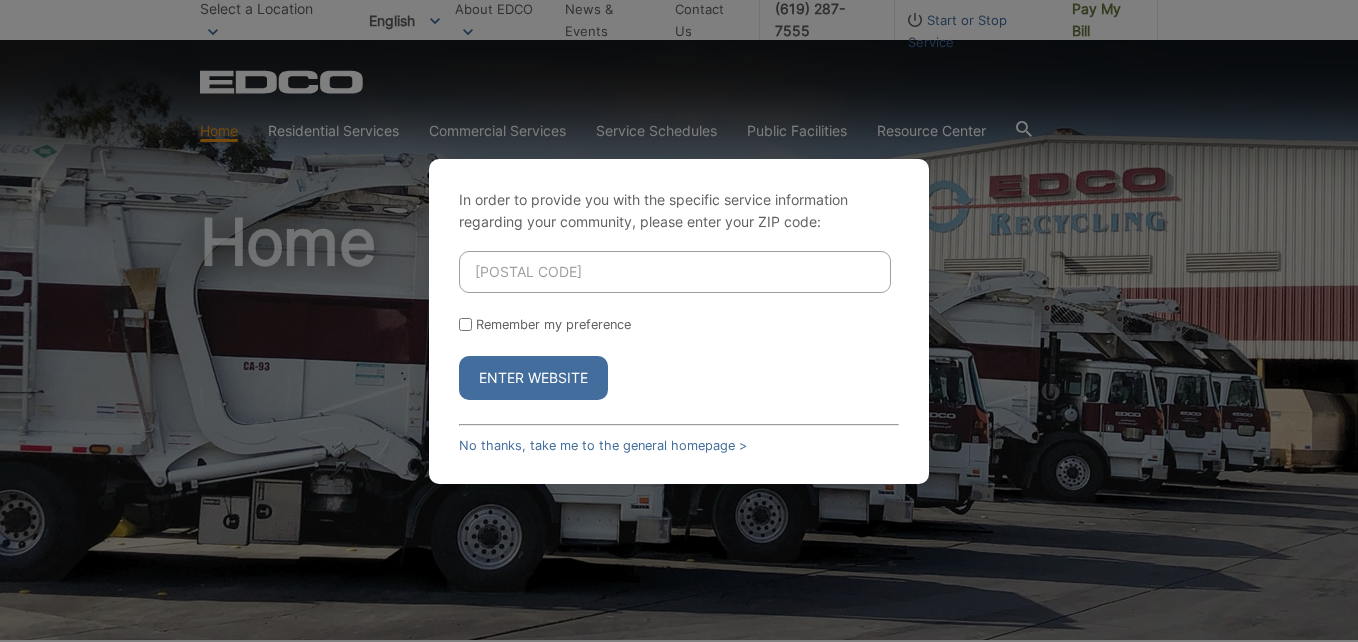 click on "Enter Website" at bounding box center (533, 378) 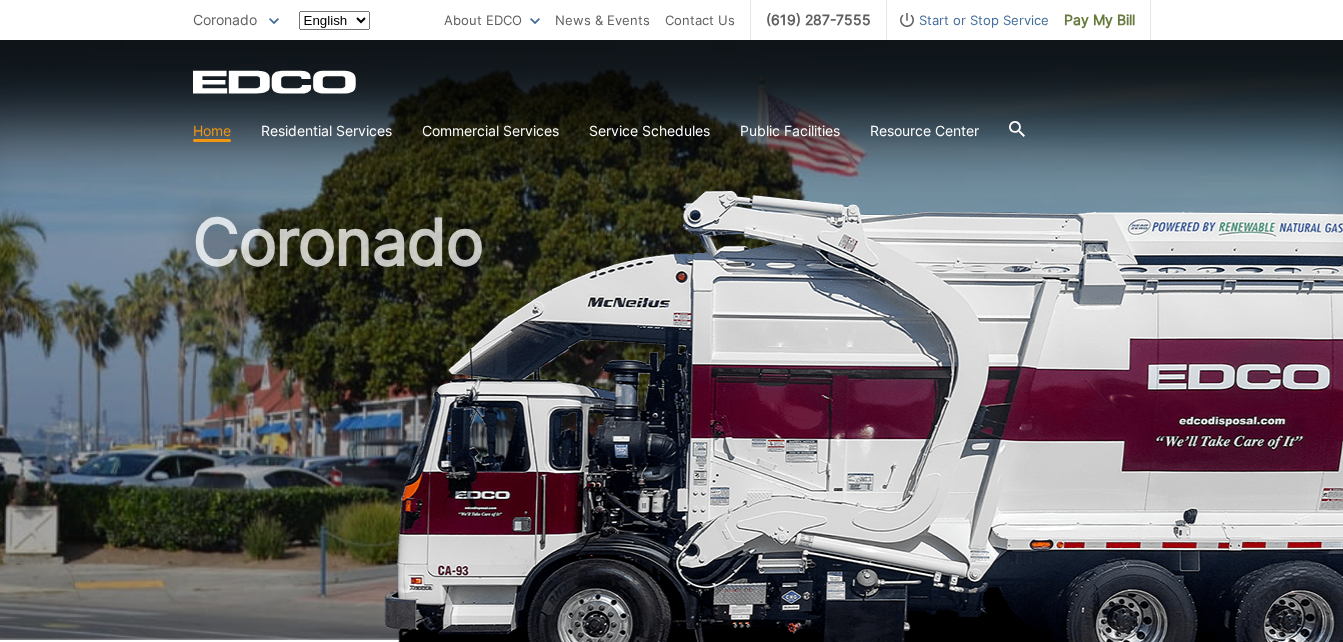scroll, scrollTop: 0, scrollLeft: 0, axis: both 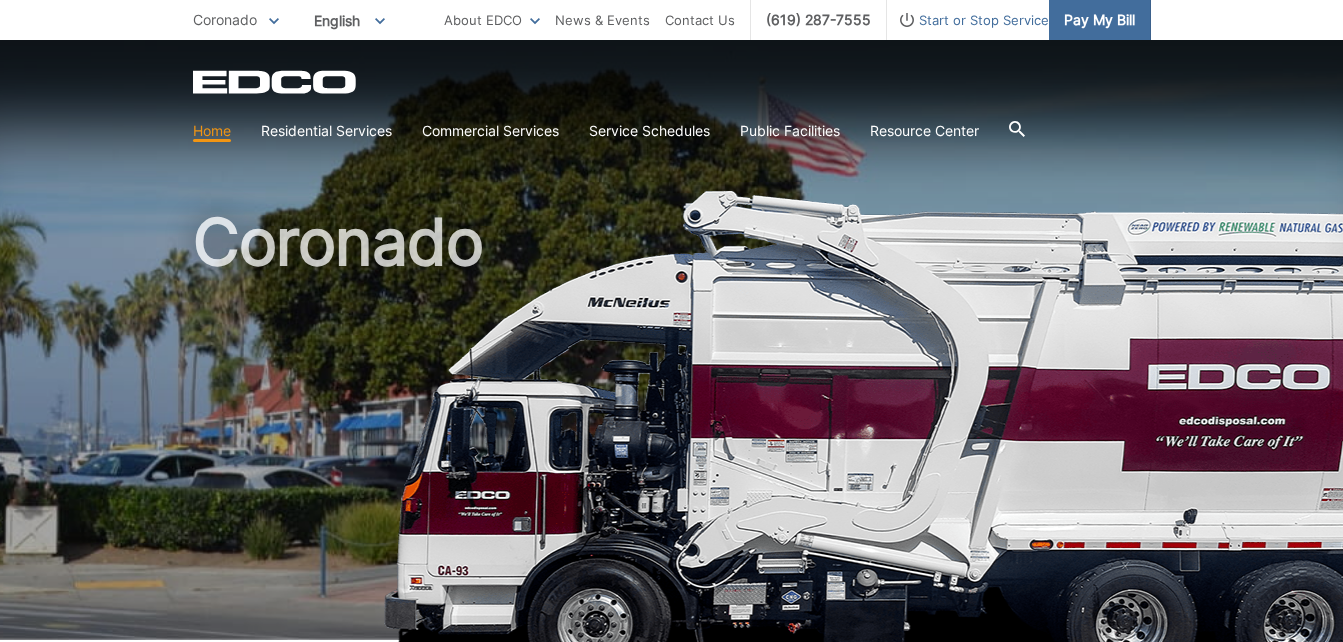 click on "Pay My Bill" at bounding box center [1099, 20] 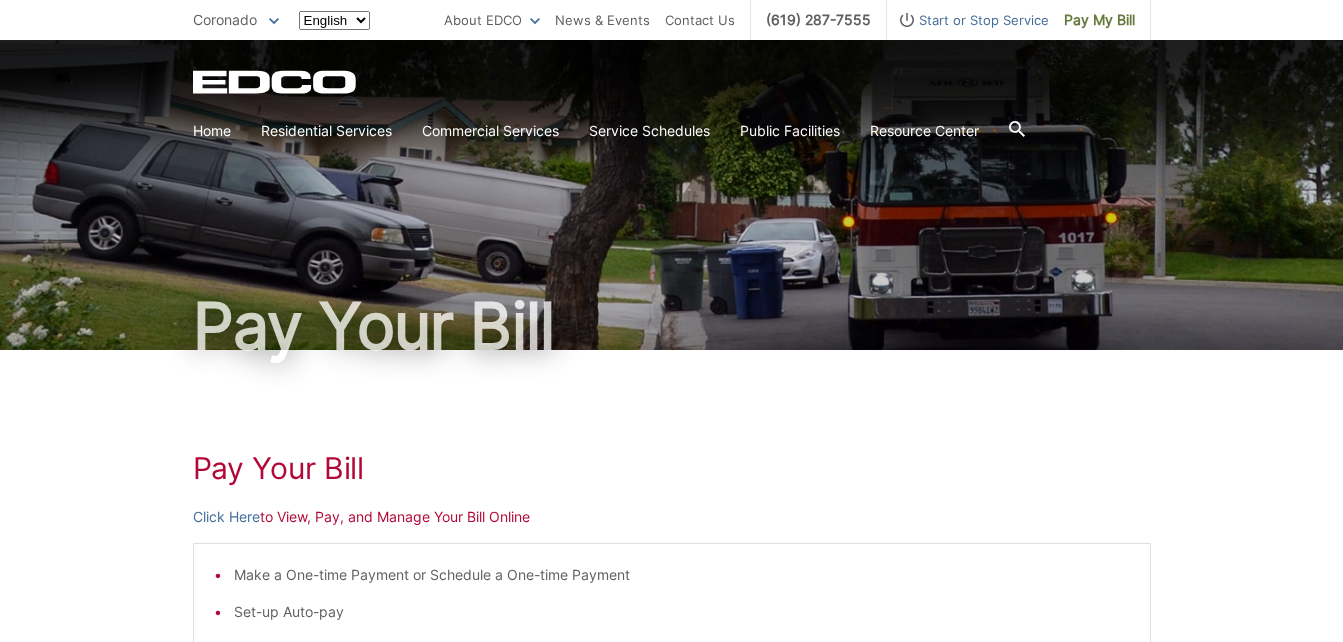 scroll, scrollTop: 0, scrollLeft: 0, axis: both 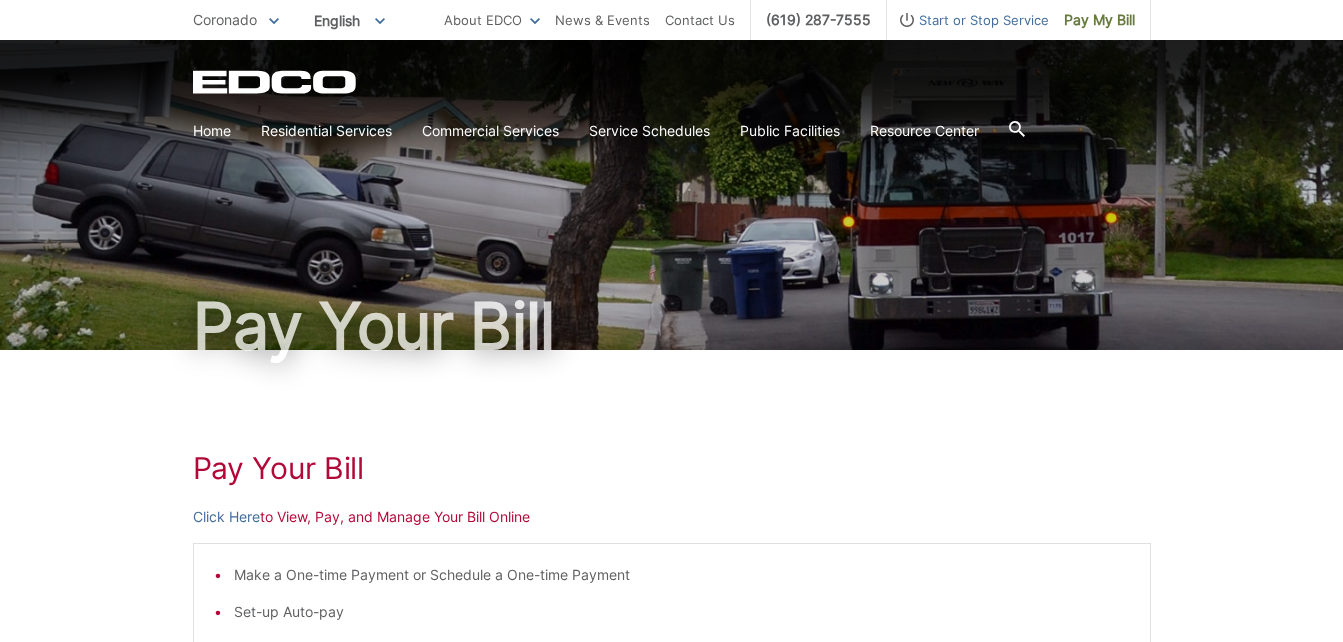click on "Click Here  to View, Pay, and Manage Your Bill Online" at bounding box center [672, 517] 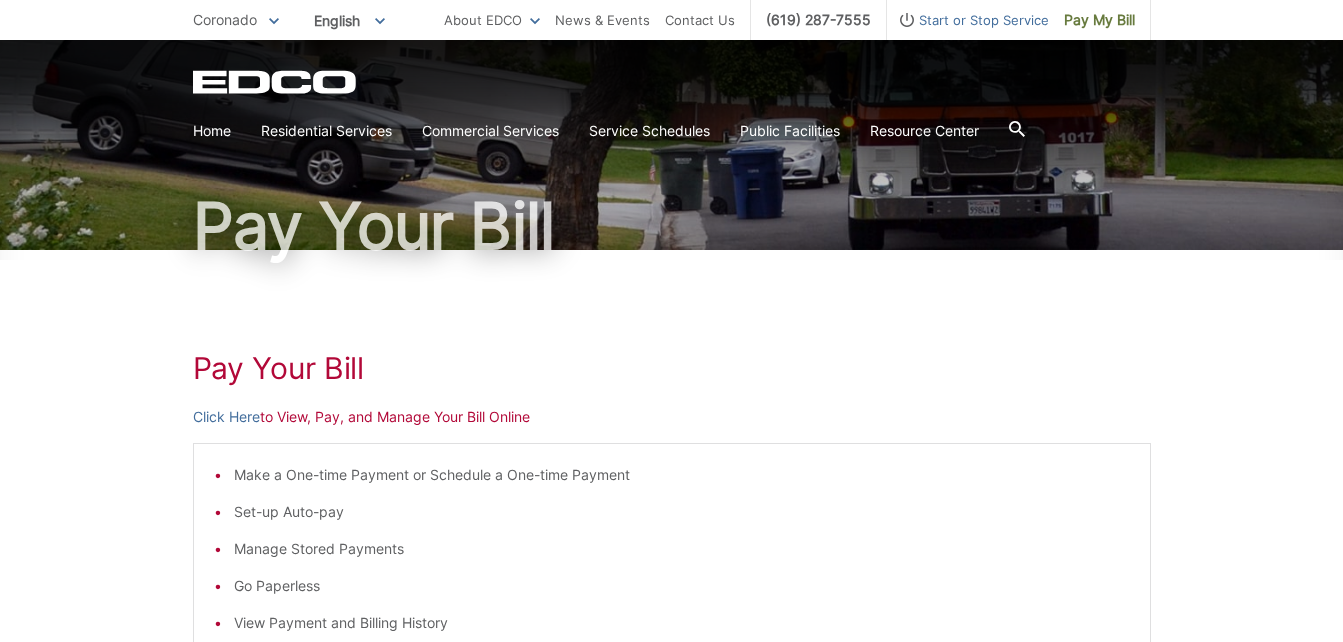 click on "Click Here  to View, Pay, and Manage Your Bill Online" at bounding box center (672, 417) 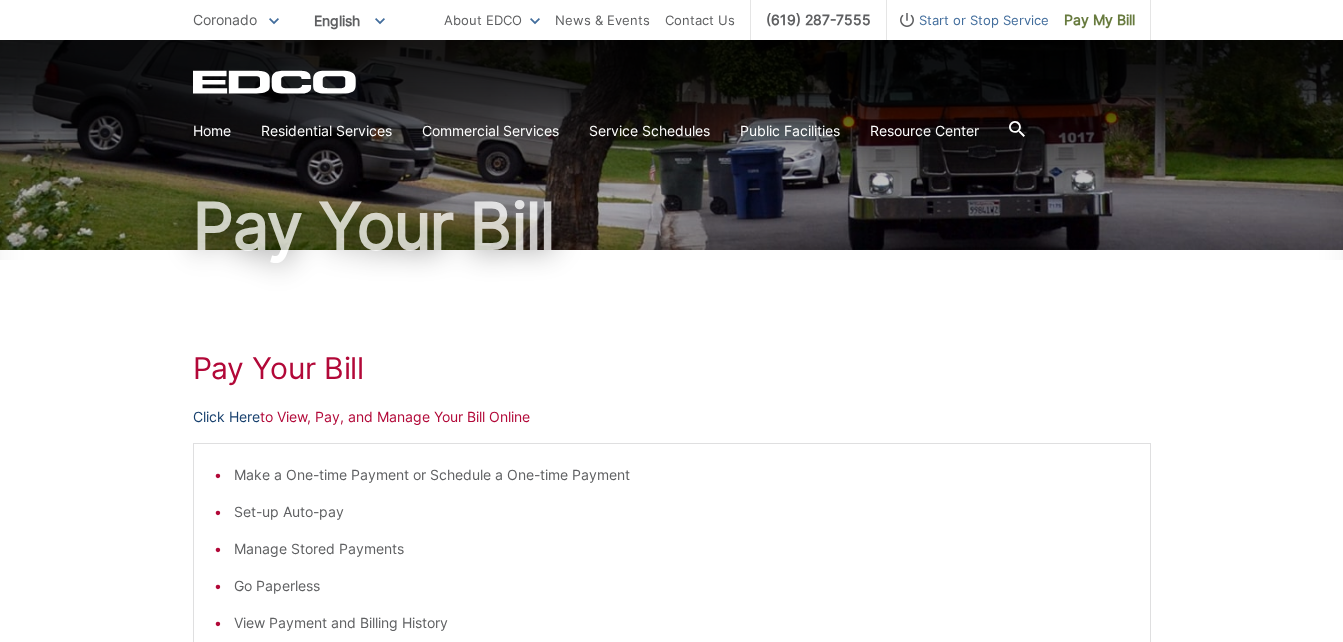 click on "Click Here" at bounding box center [226, 417] 